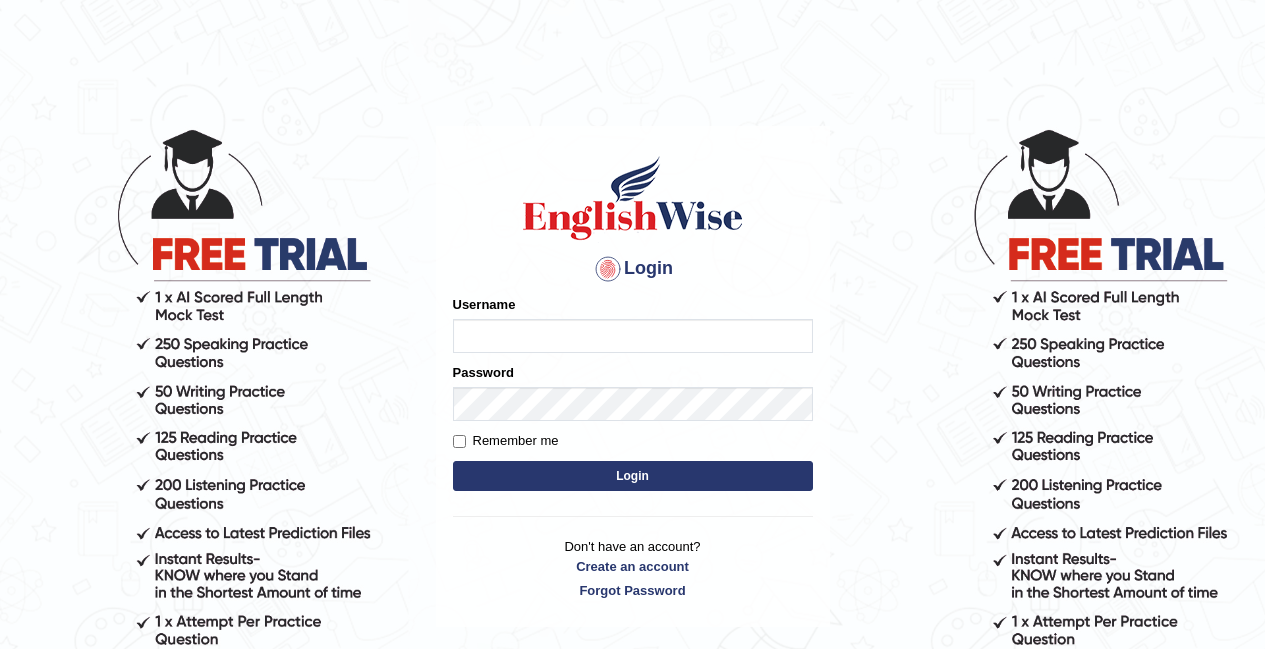scroll, scrollTop: 0, scrollLeft: 0, axis: both 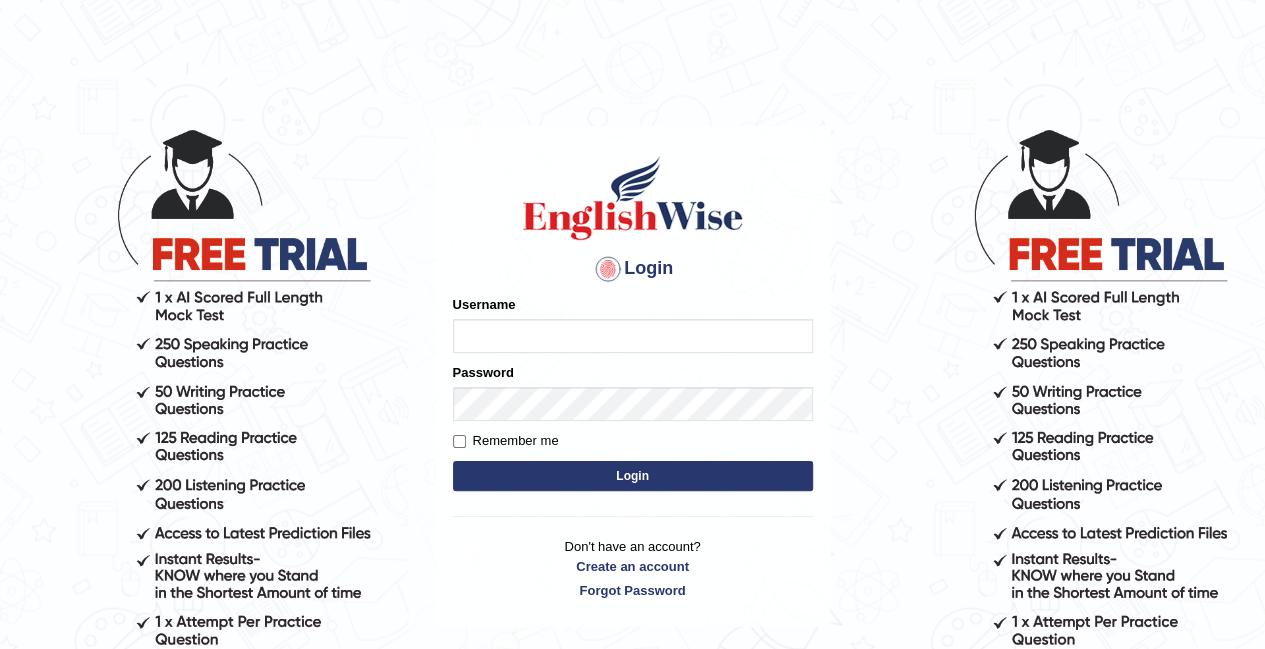 type on "[FIRST]" 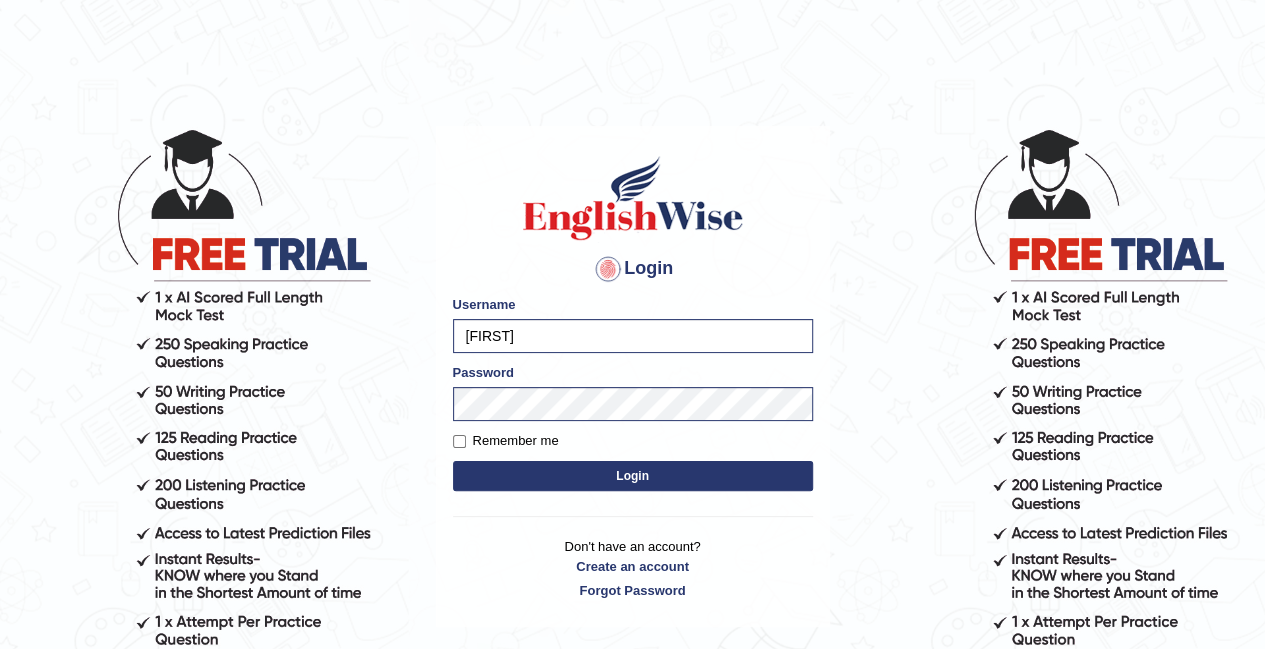 click on "Login" at bounding box center (633, 476) 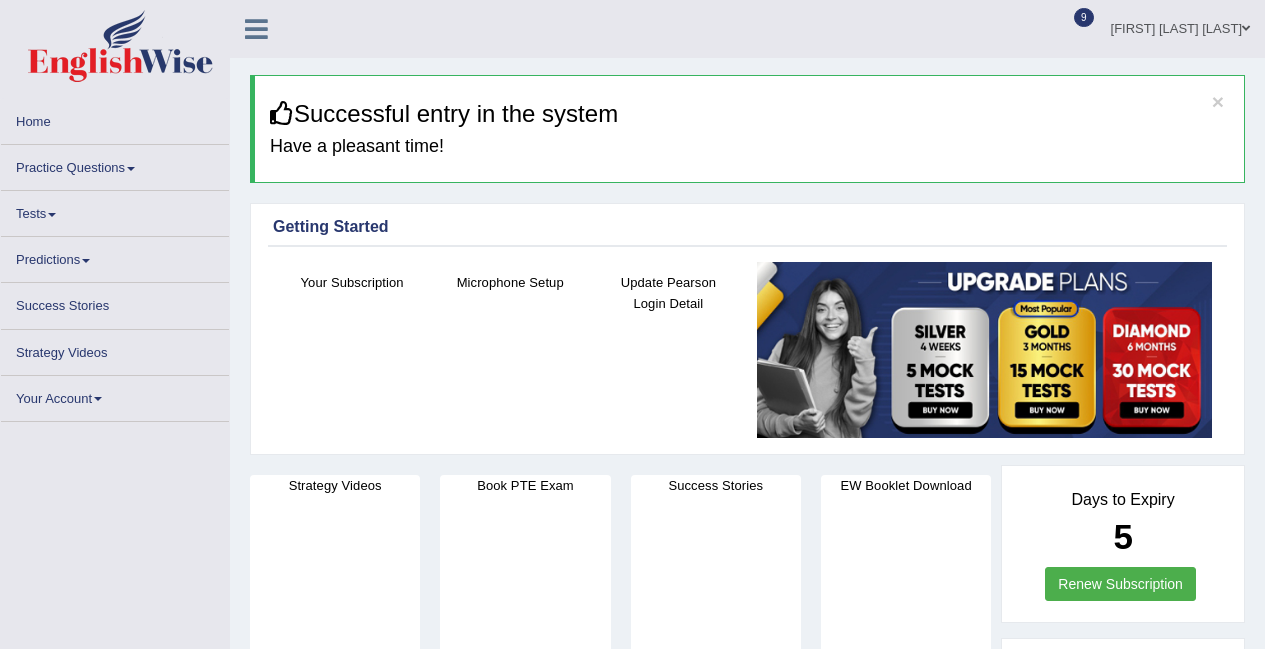 scroll, scrollTop: 0, scrollLeft: 0, axis: both 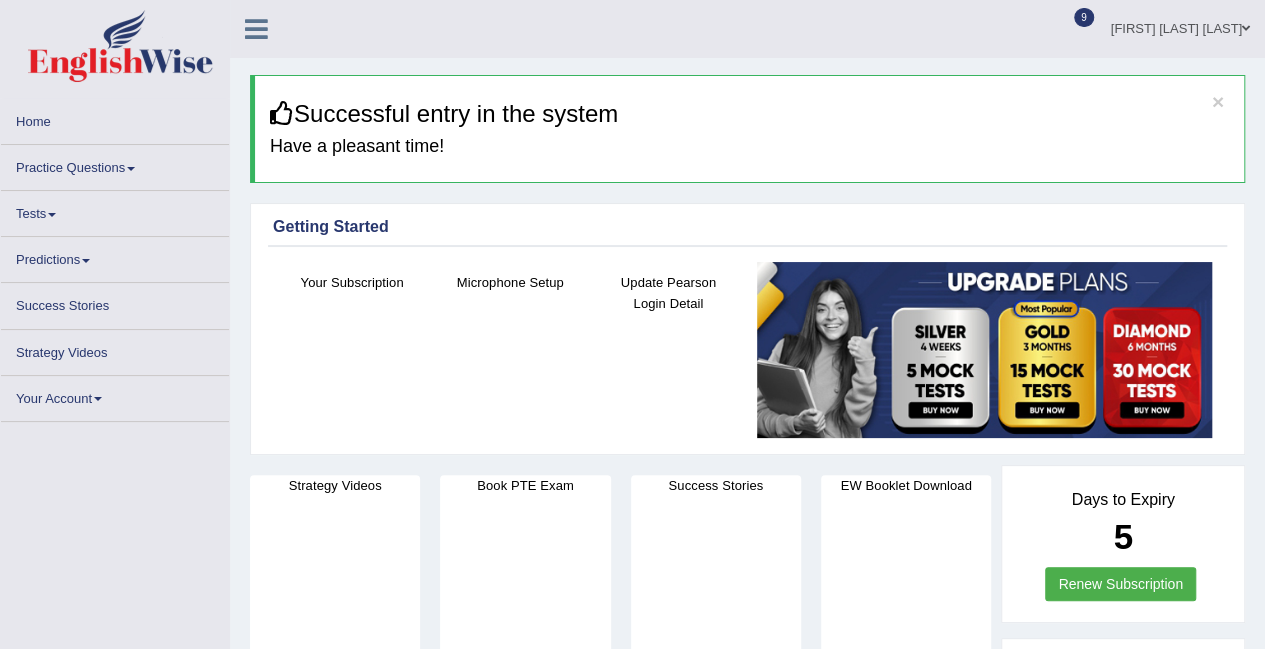 click on "Practice Questions" at bounding box center [115, 164] 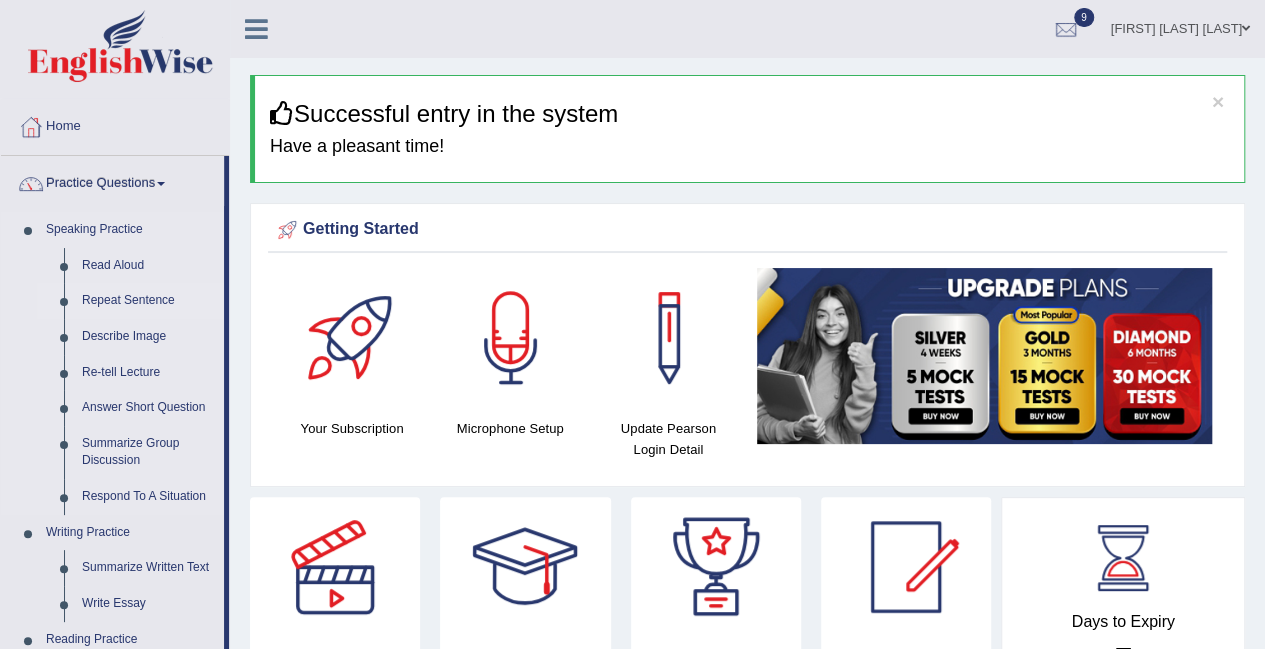 click on "Repeat Sentence" at bounding box center [148, 301] 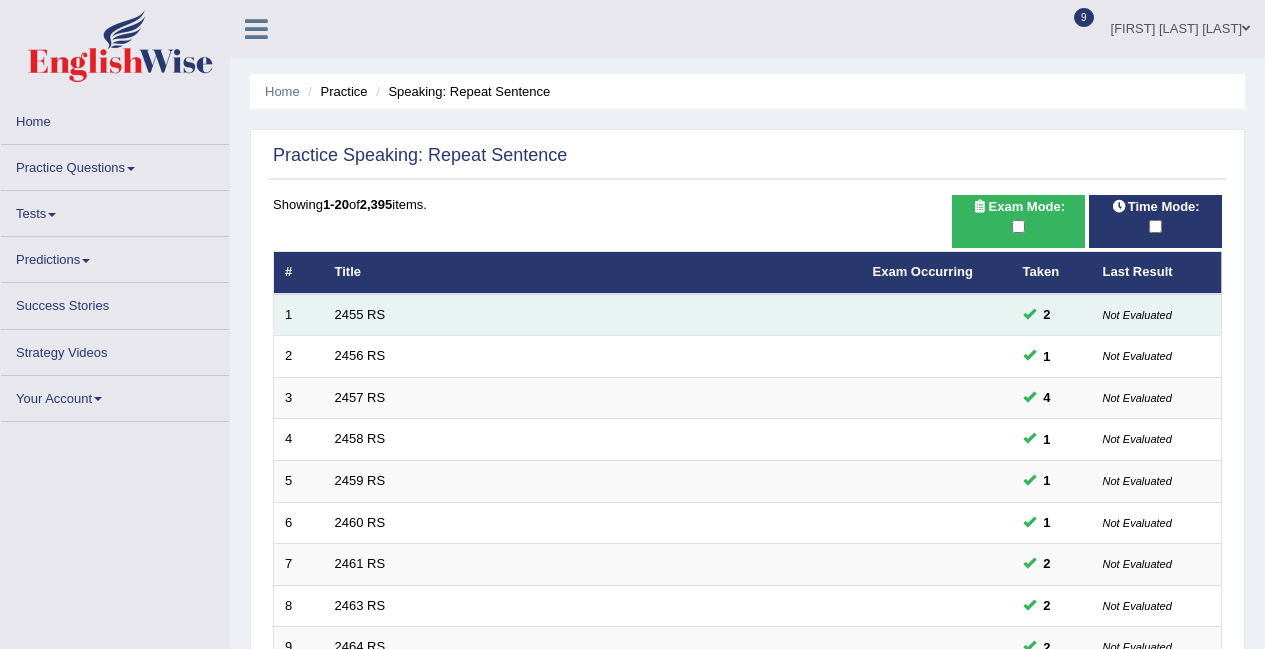 scroll, scrollTop: 0, scrollLeft: 0, axis: both 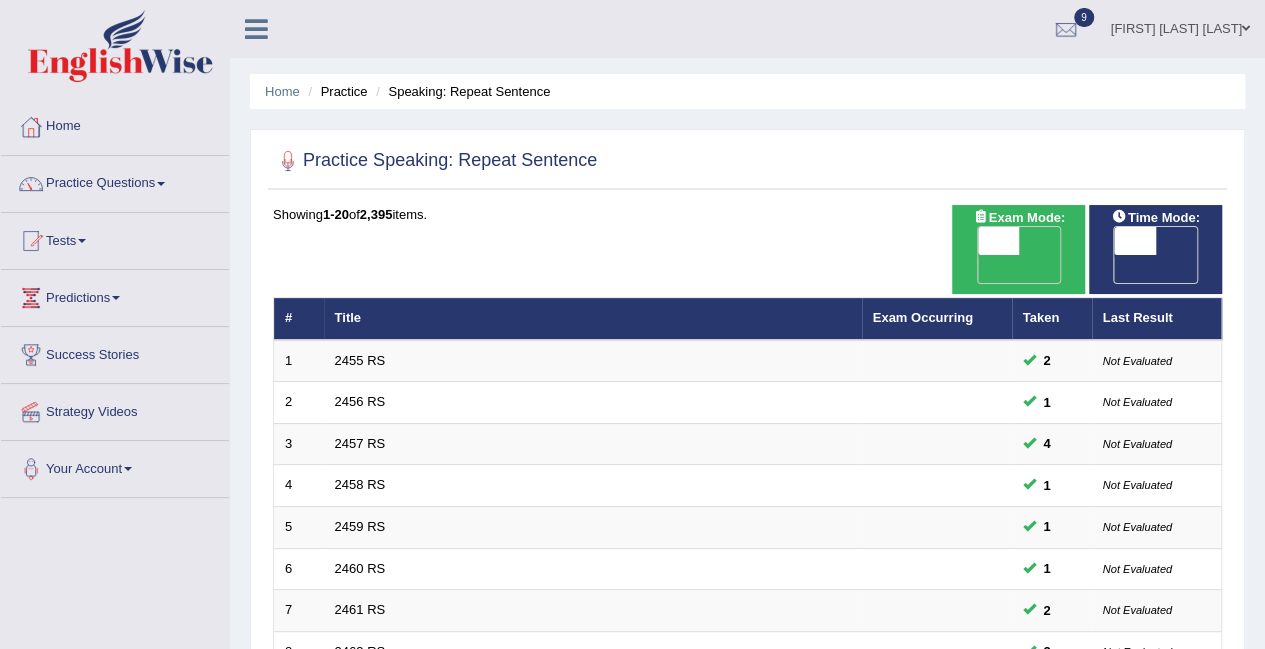 click on "OFF" at bounding box center [957, 269] 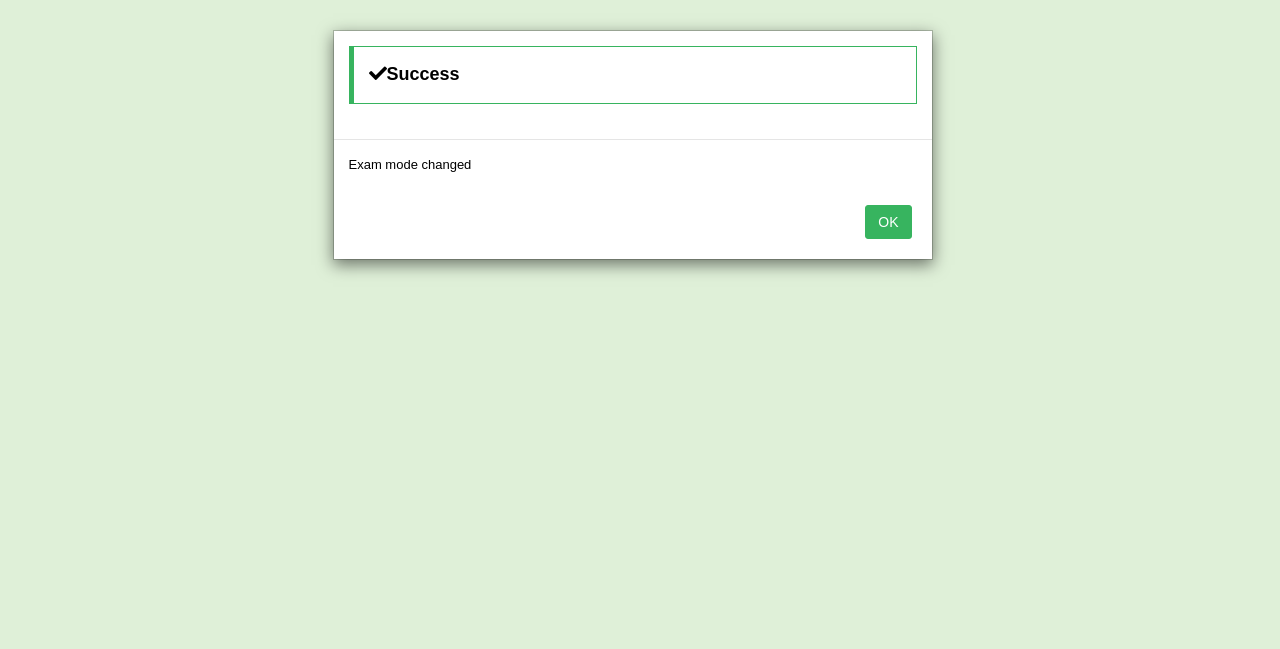 click on "OK" at bounding box center [888, 222] 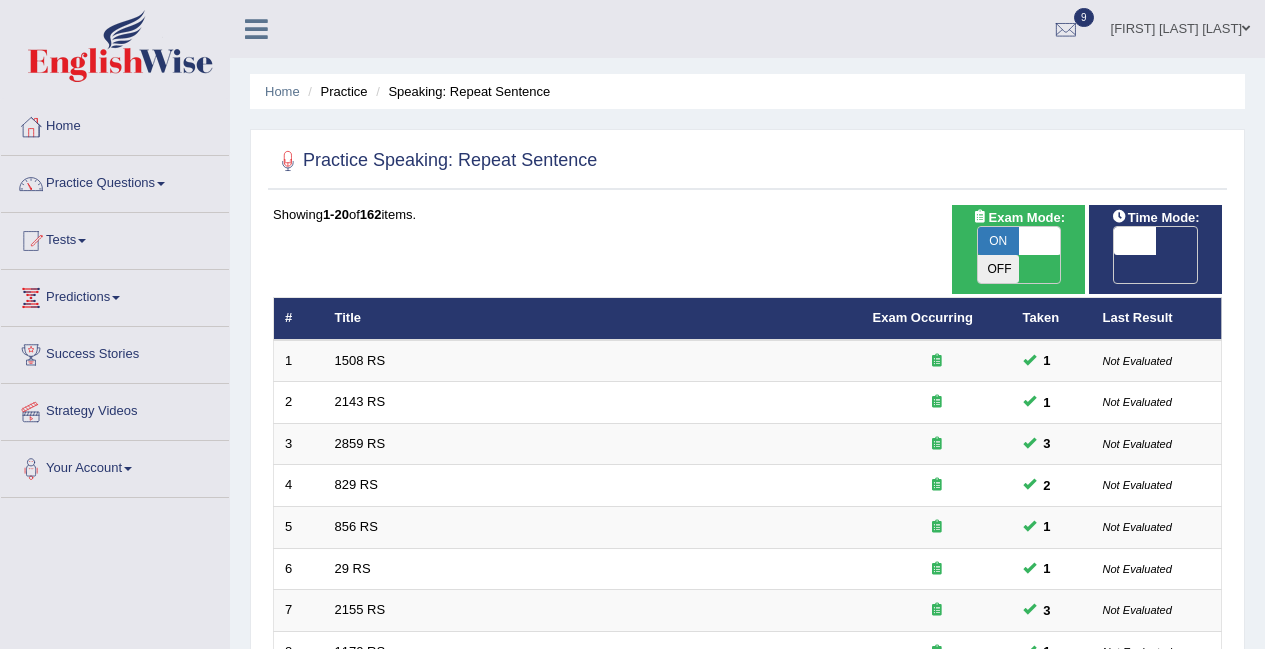 scroll, scrollTop: 0, scrollLeft: 0, axis: both 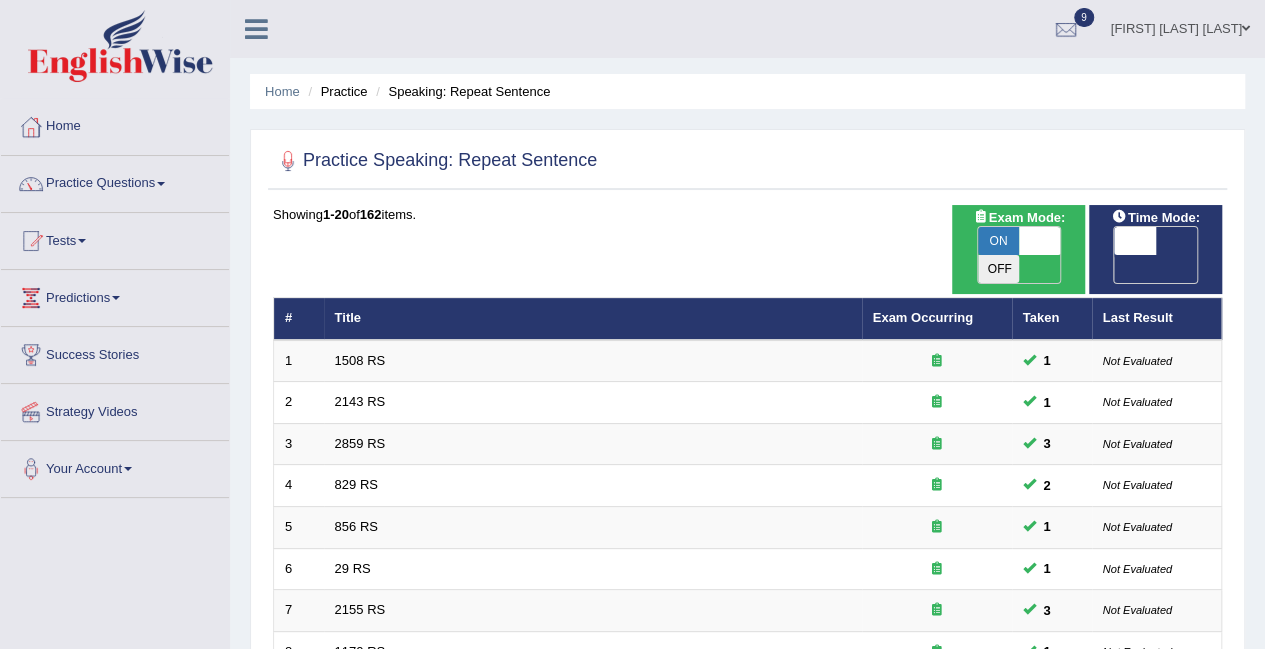 click at bounding box center [1135, 241] 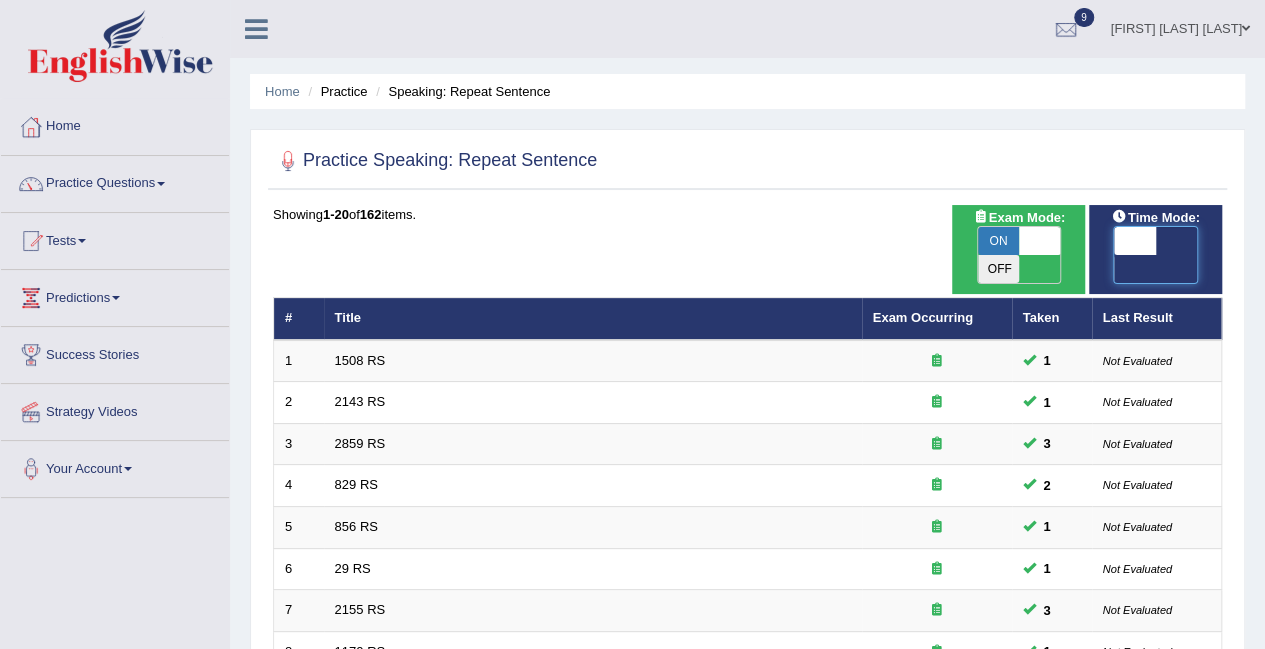 click at bounding box center (1135, 241) 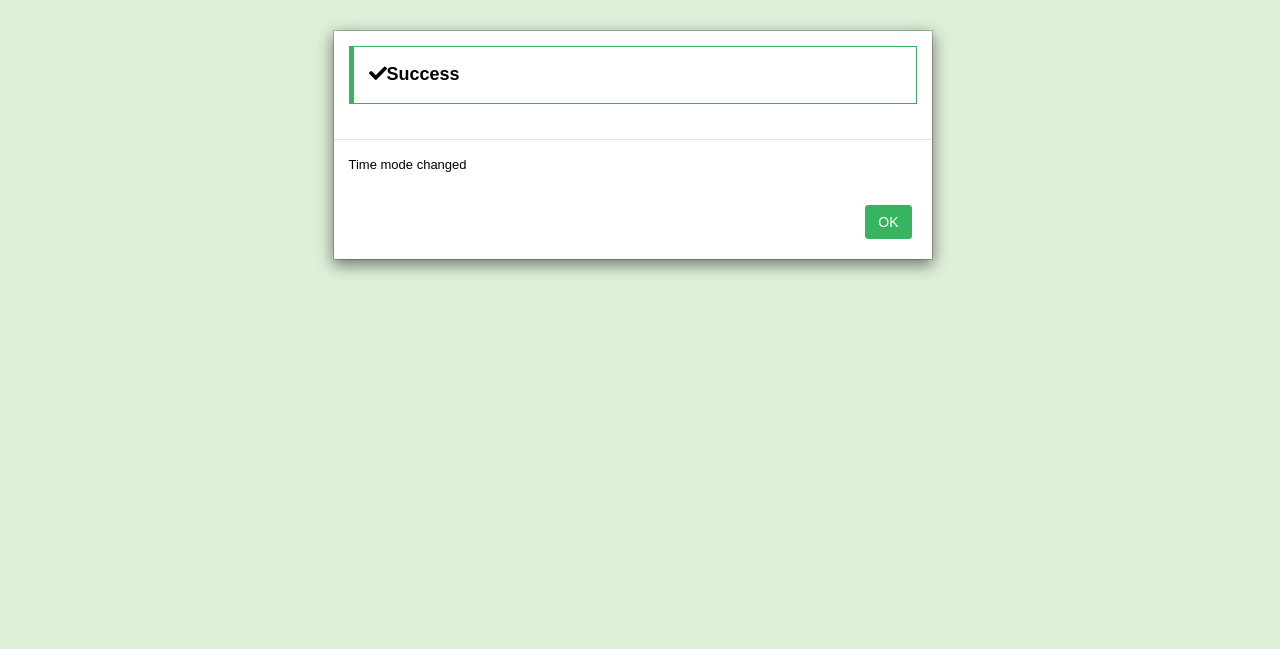 click on "OK" at bounding box center (888, 222) 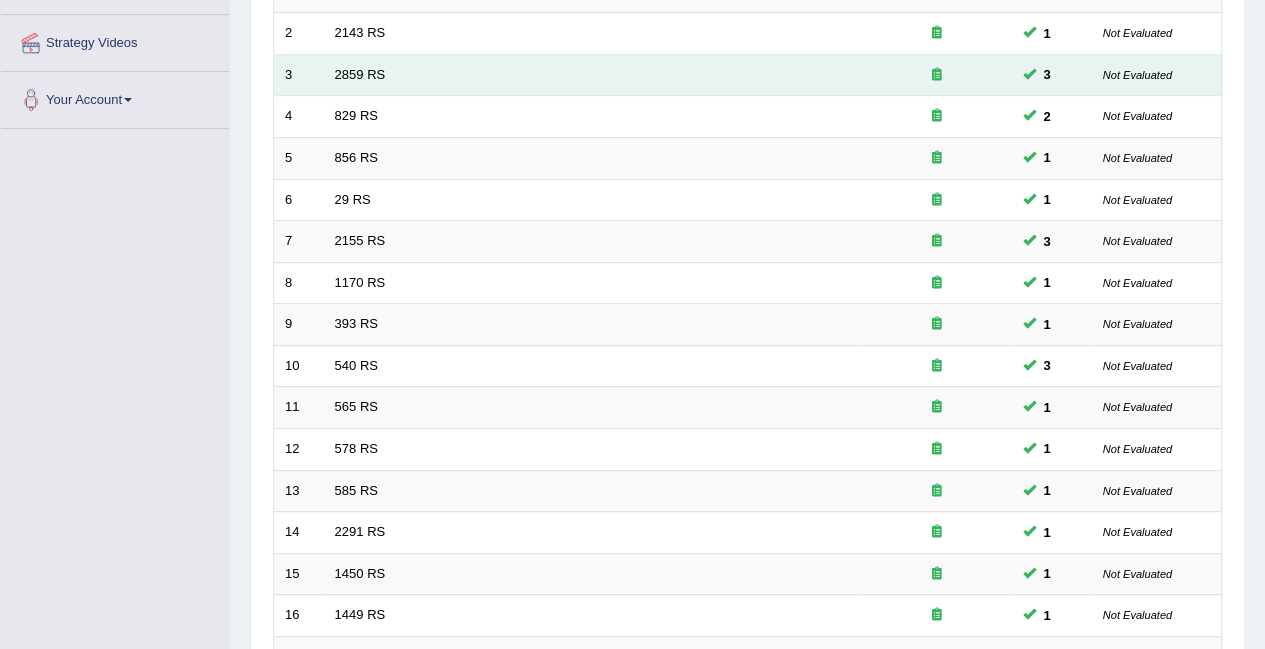 scroll, scrollTop: 665, scrollLeft: 0, axis: vertical 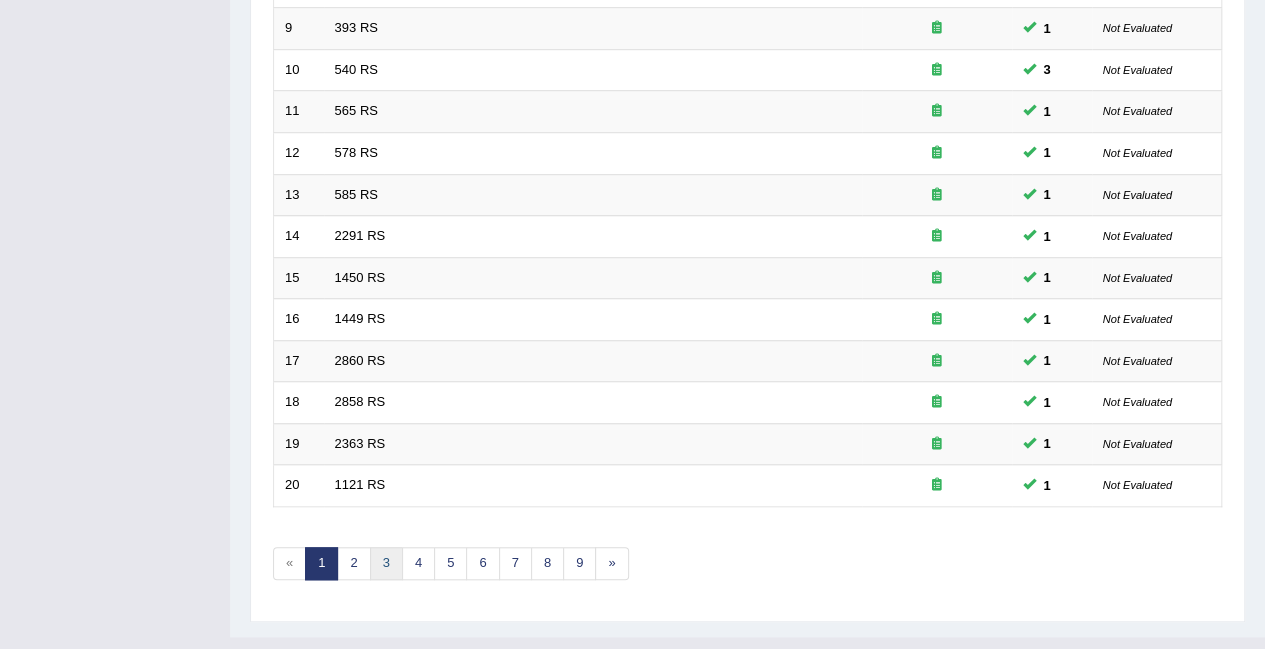 click on "3" at bounding box center (386, 563) 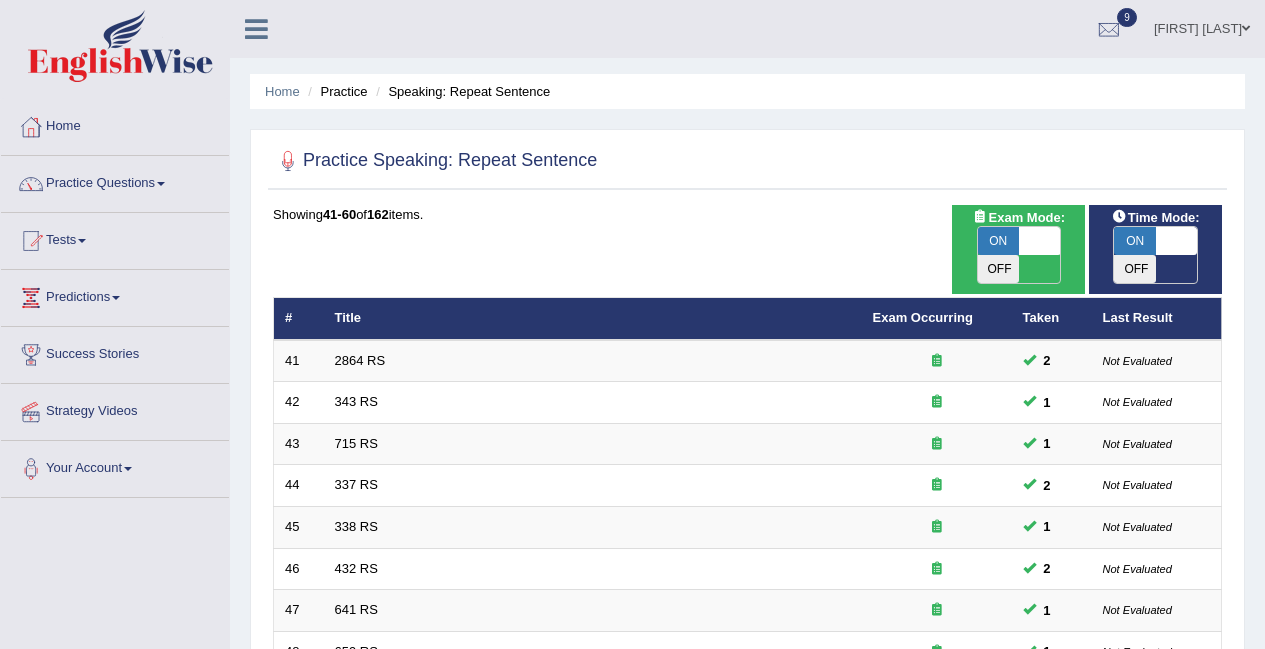 scroll, scrollTop: 0, scrollLeft: 0, axis: both 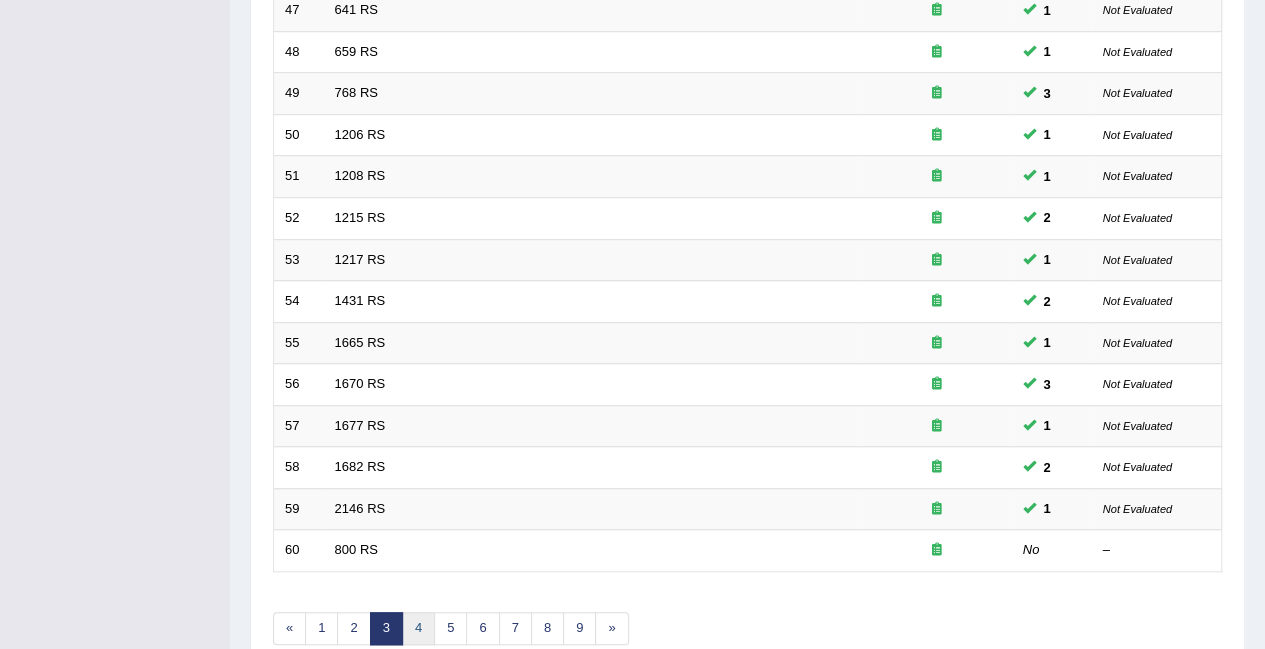 click on "4" at bounding box center [418, 628] 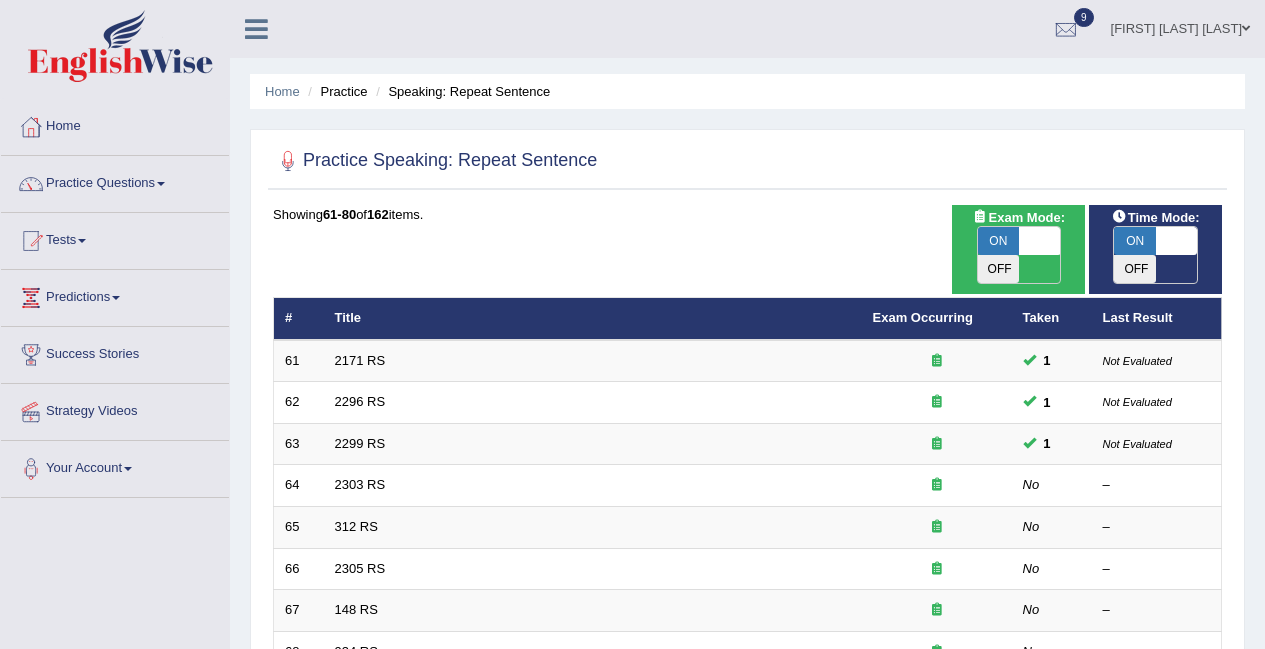 scroll, scrollTop: 0, scrollLeft: 0, axis: both 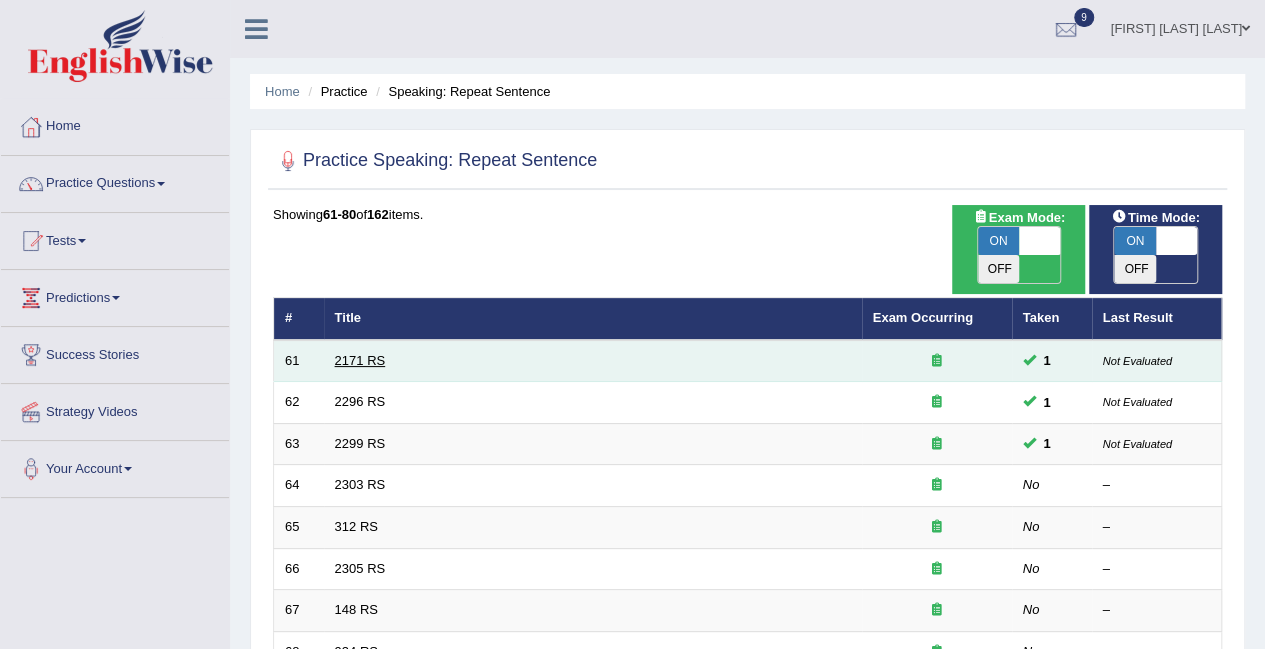click on "2171 RS" at bounding box center [360, 360] 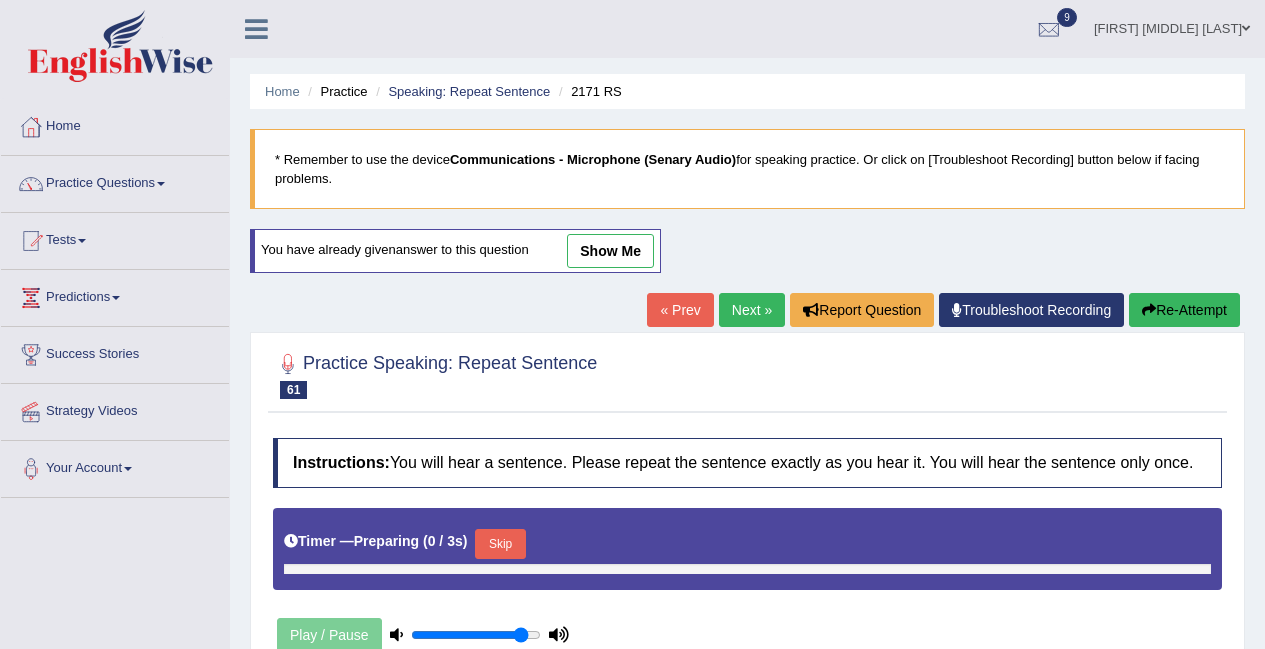 scroll, scrollTop: 0, scrollLeft: 0, axis: both 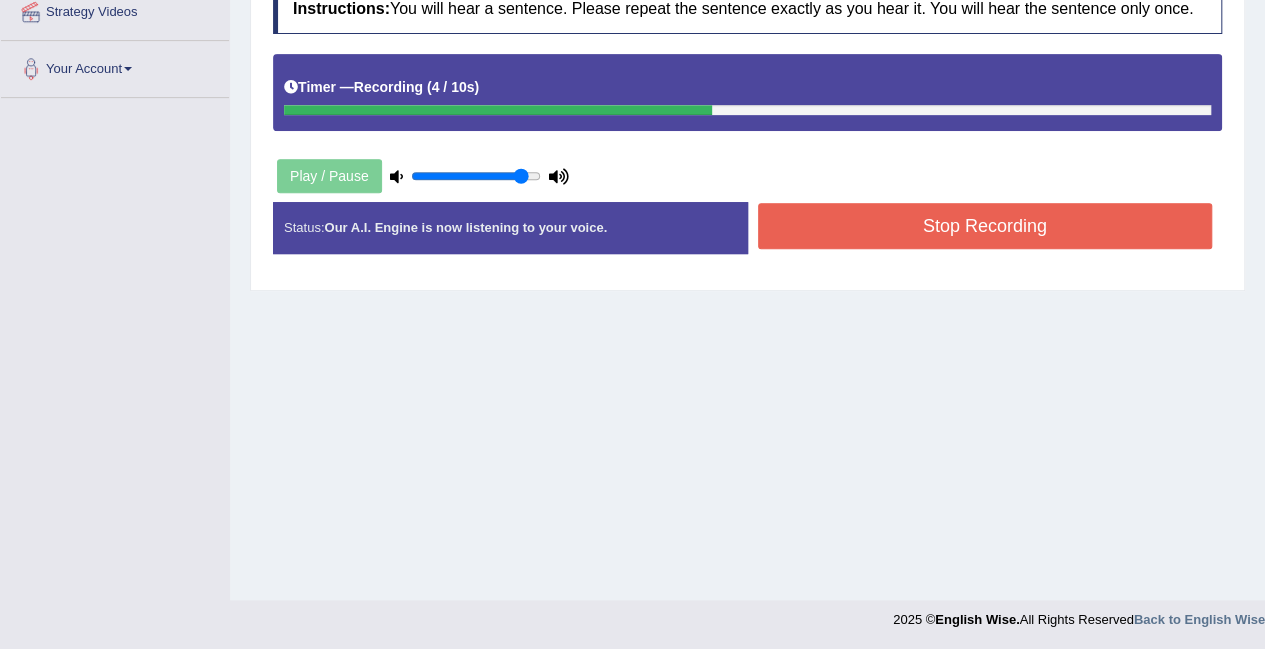 click on "Stop Recording" at bounding box center (985, 226) 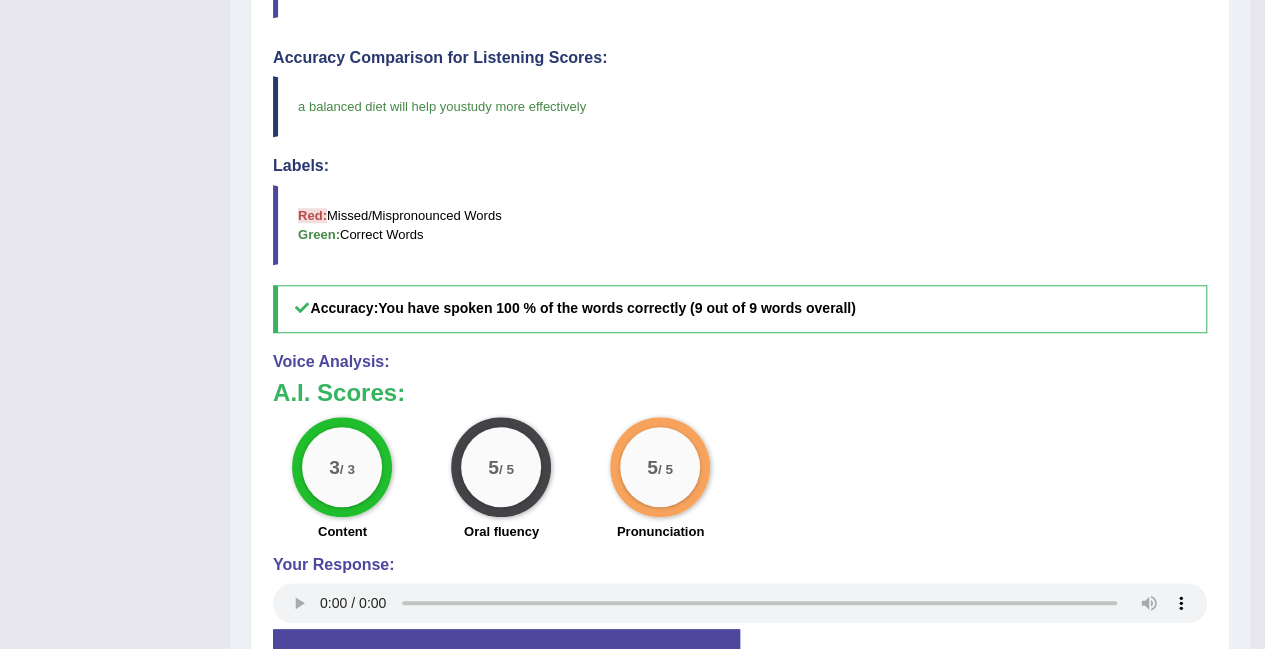 scroll, scrollTop: 200, scrollLeft: 0, axis: vertical 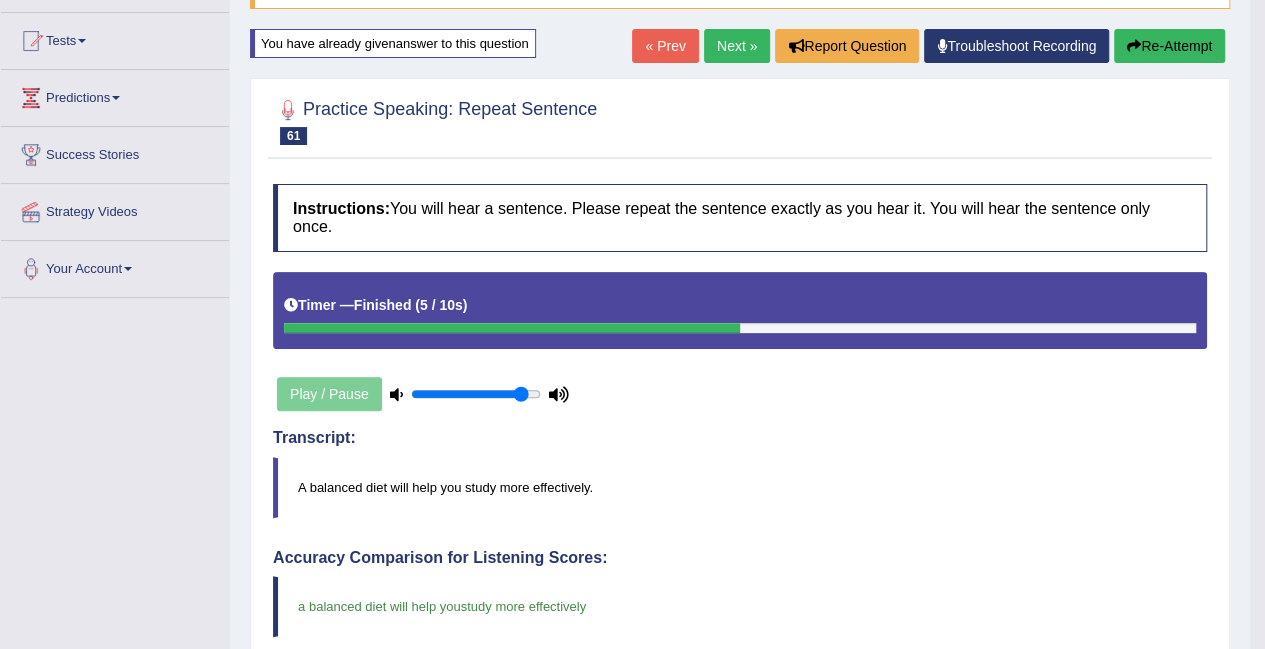 click on "Next »" at bounding box center (737, 46) 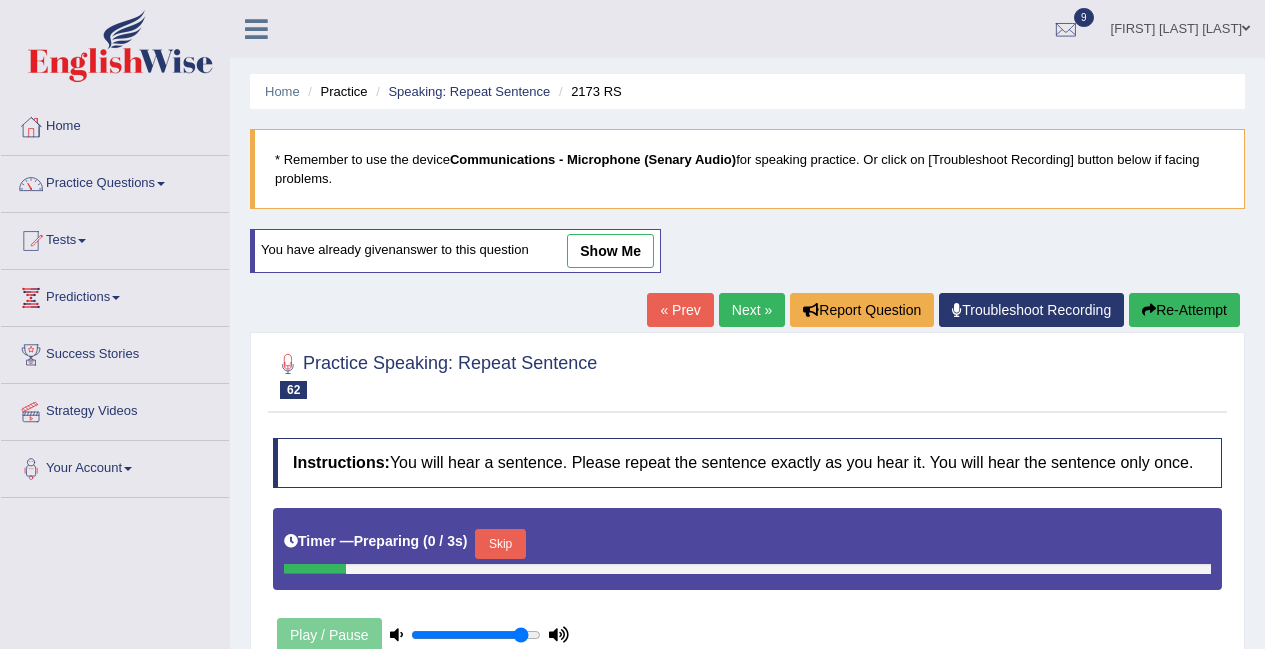 scroll, scrollTop: 0, scrollLeft: 0, axis: both 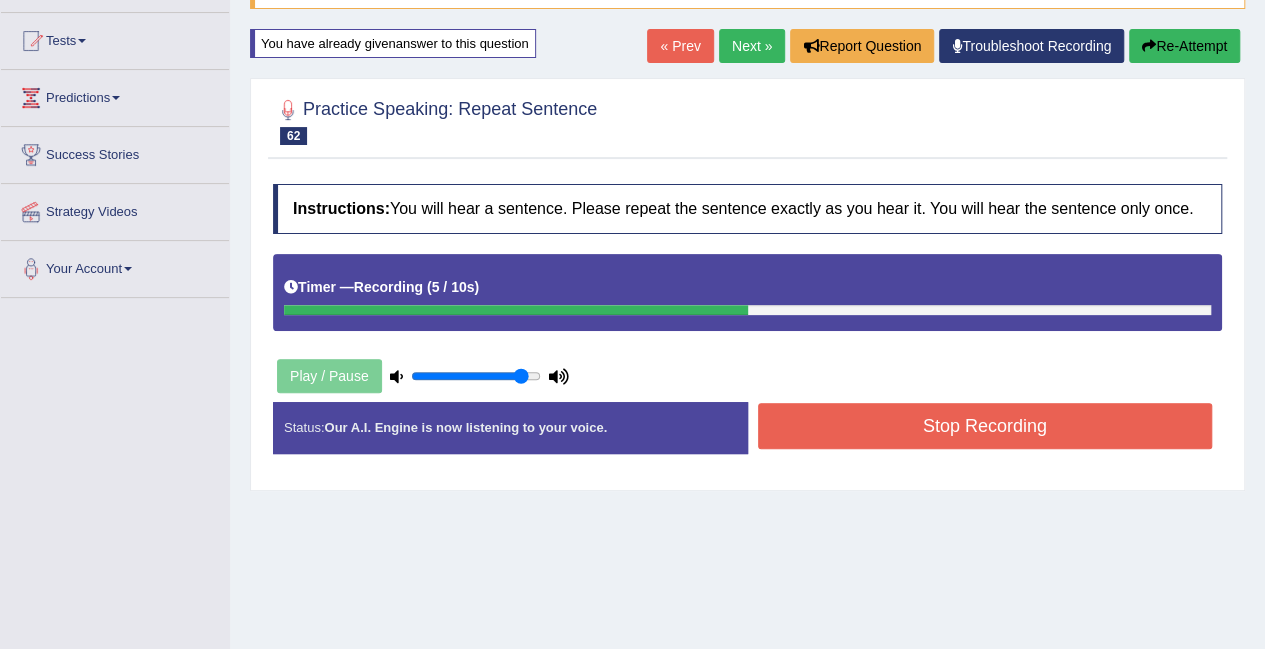 click on "Stop Recording" at bounding box center (985, 426) 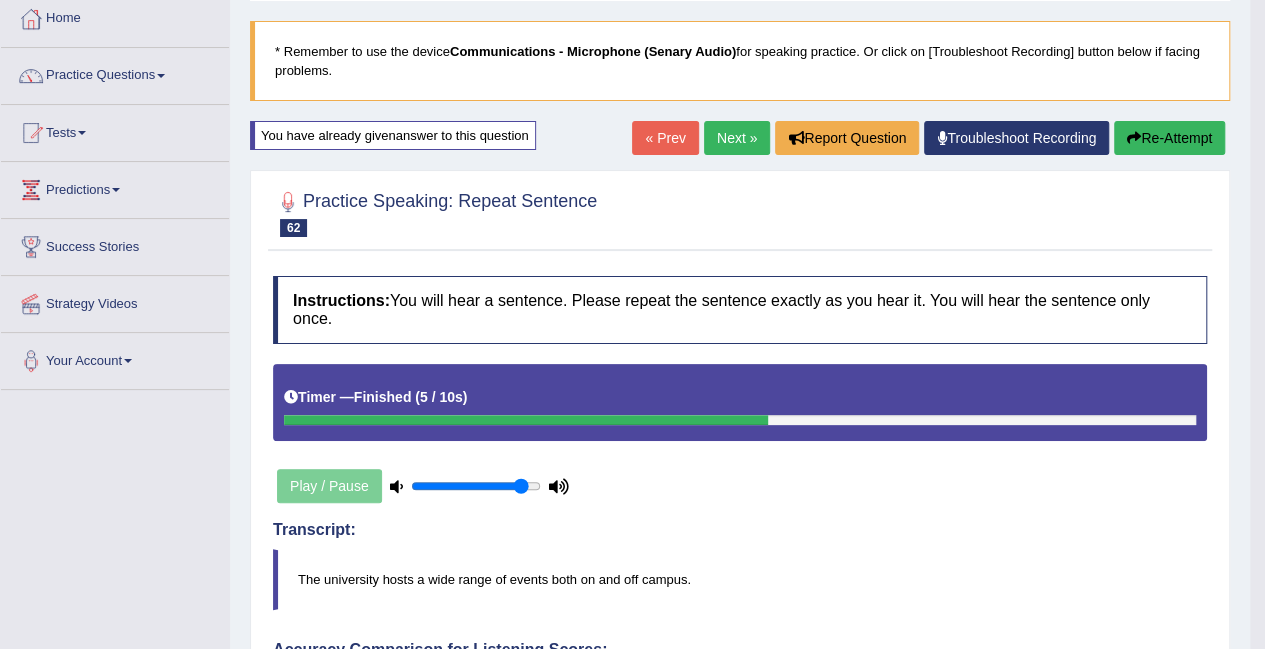 scroll, scrollTop: 100, scrollLeft: 0, axis: vertical 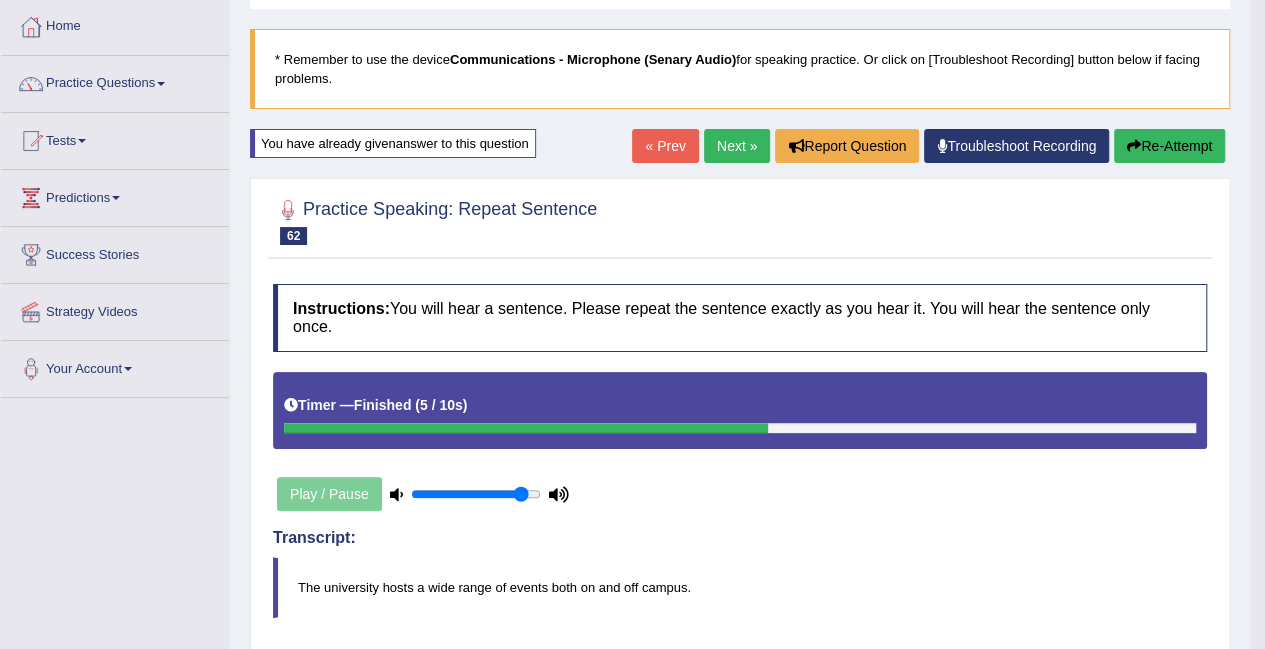 click on "Next »" at bounding box center (737, 146) 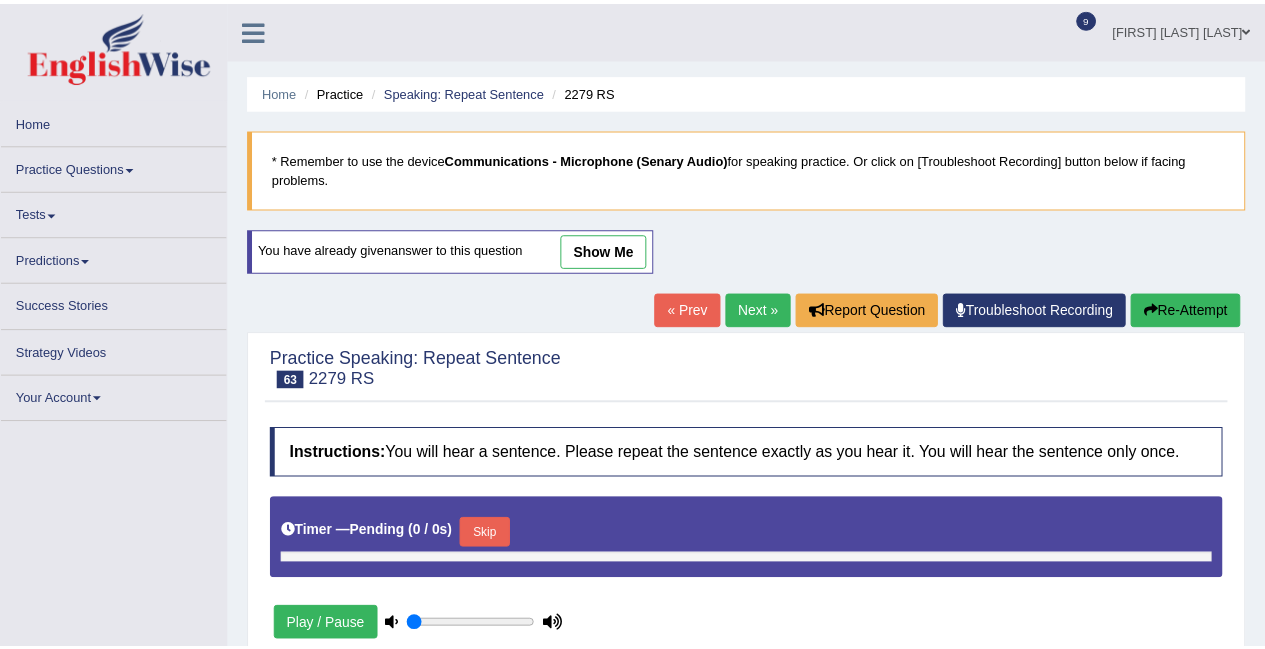 scroll, scrollTop: 0, scrollLeft: 0, axis: both 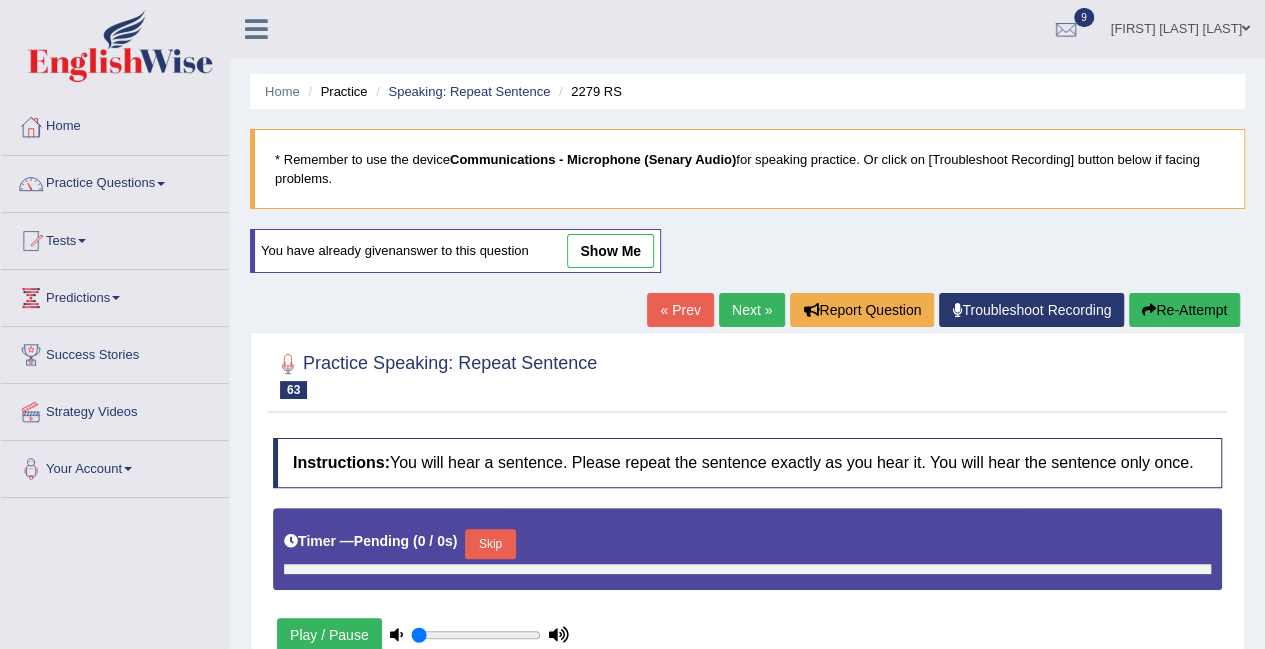 type on "0.9" 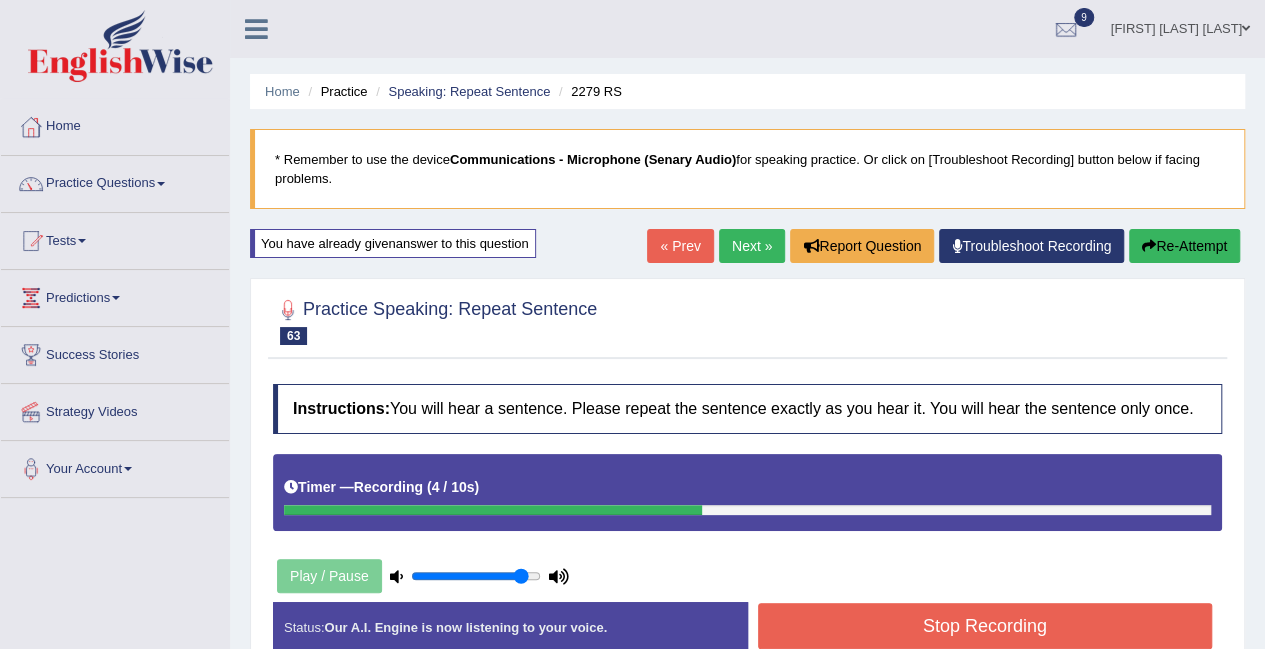 click on "Stop Recording" at bounding box center (985, 626) 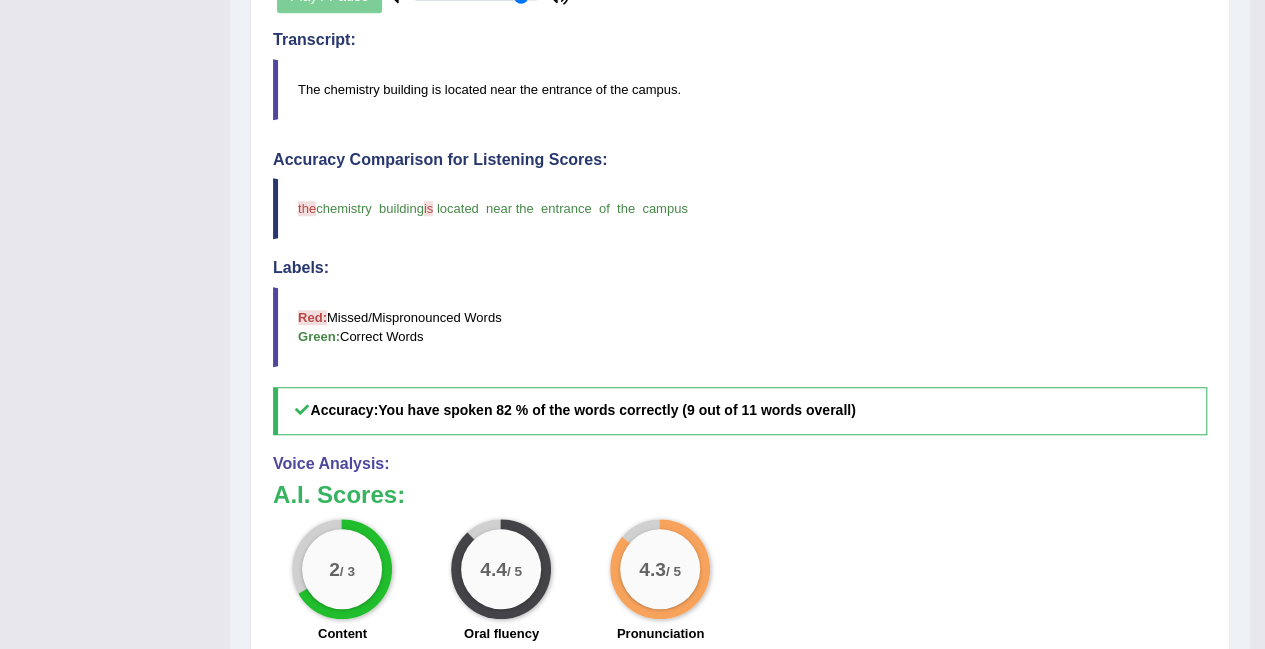 scroll, scrollTop: 600, scrollLeft: 0, axis: vertical 